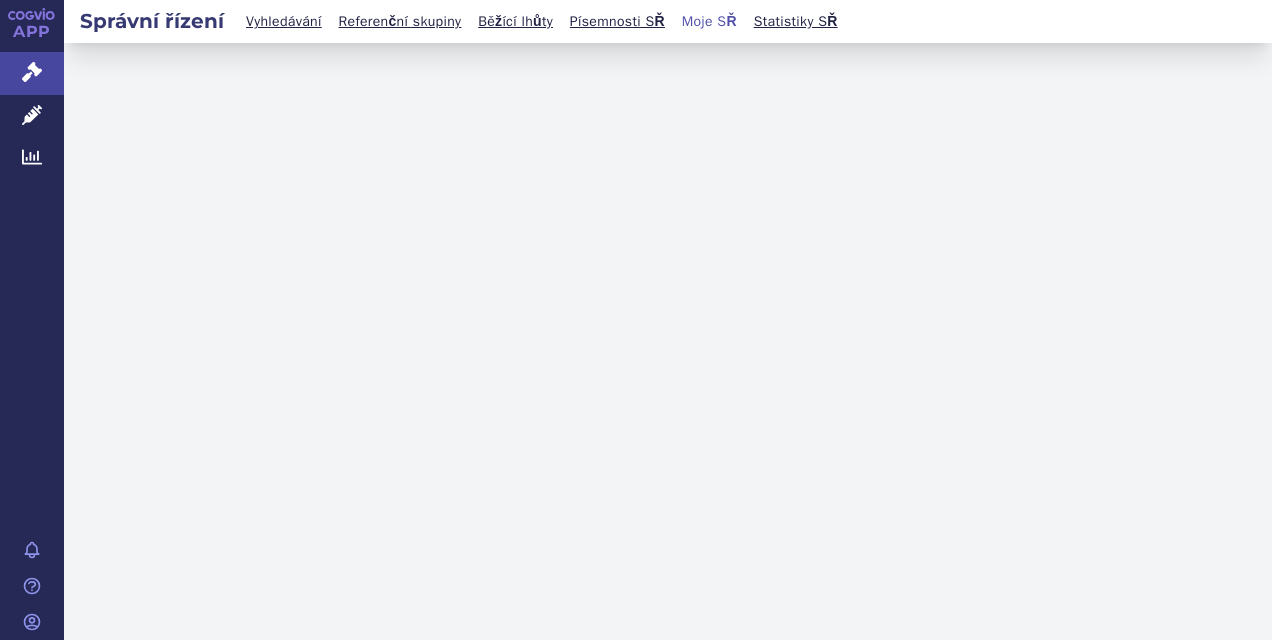 scroll, scrollTop: 0, scrollLeft: 0, axis: both 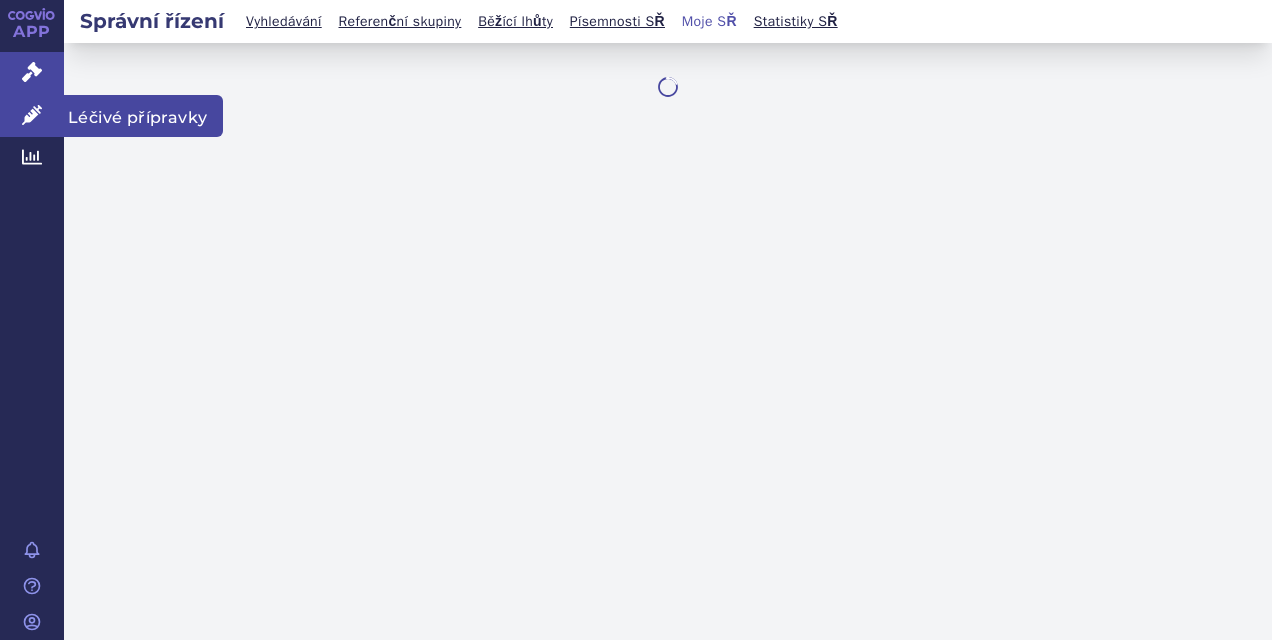 click on "Léčivé přípravky" at bounding box center [143, 116] 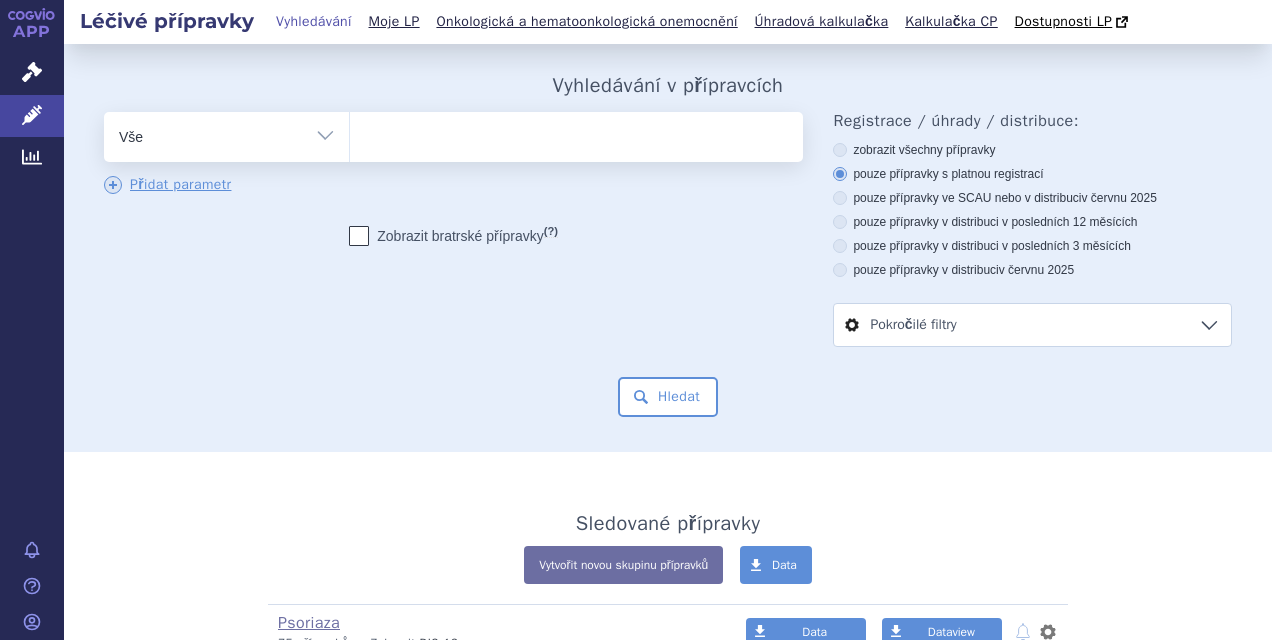 scroll, scrollTop: 0, scrollLeft: 0, axis: both 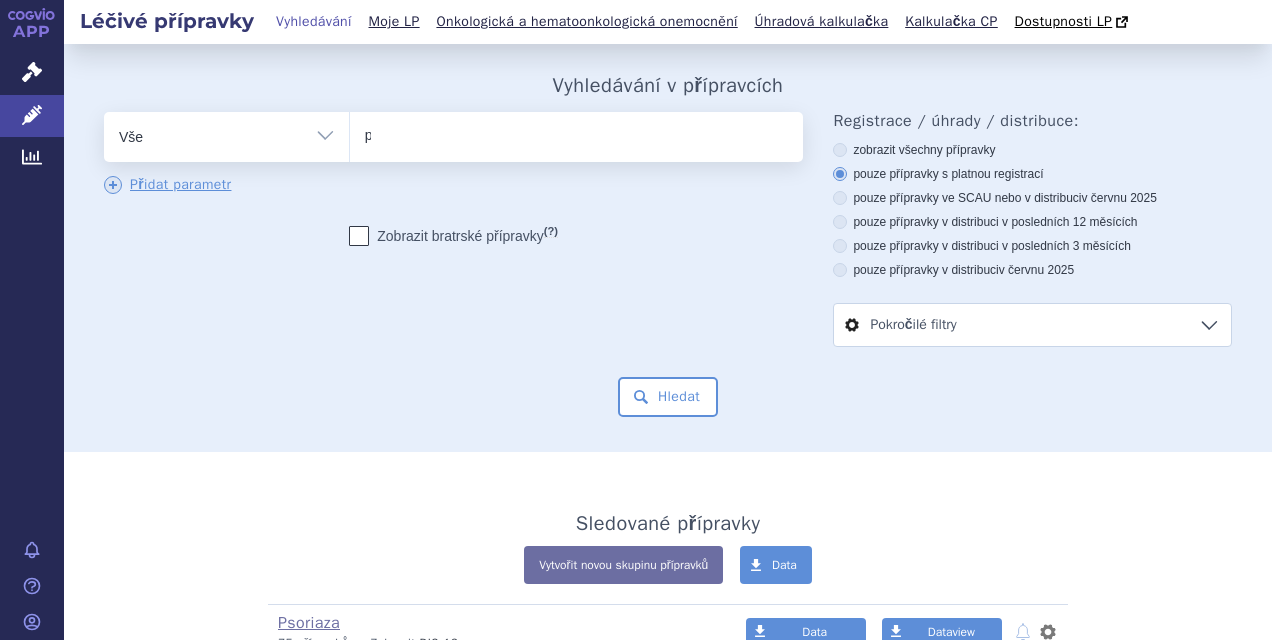 type on "po" 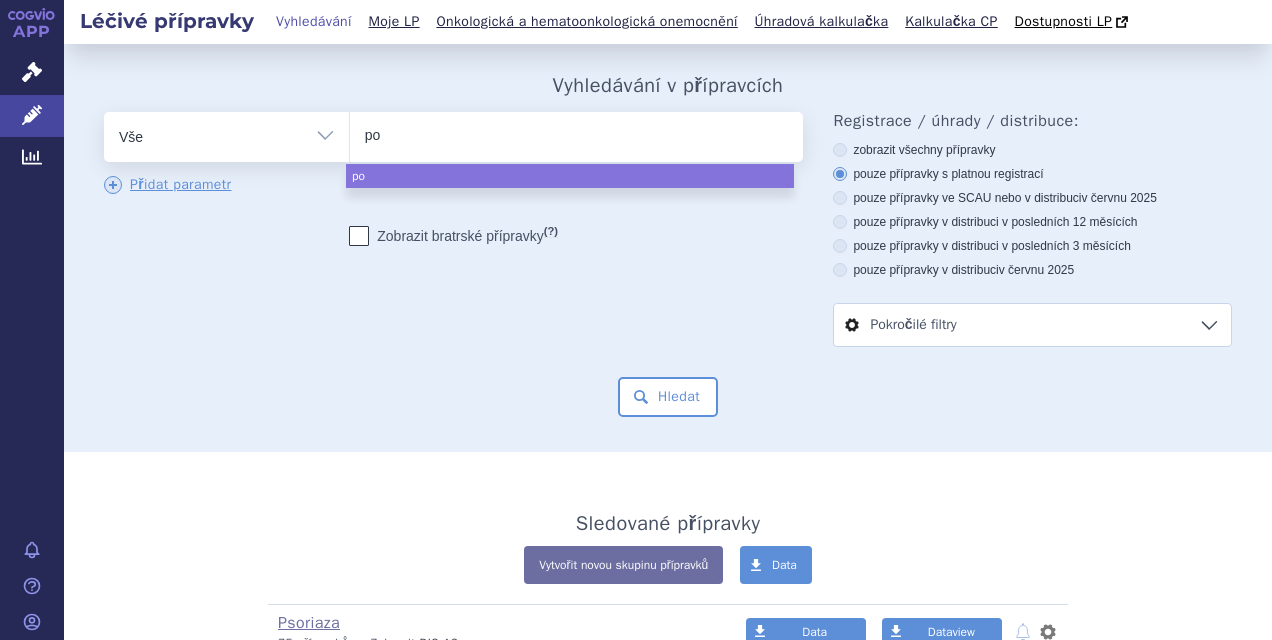 type on "pon" 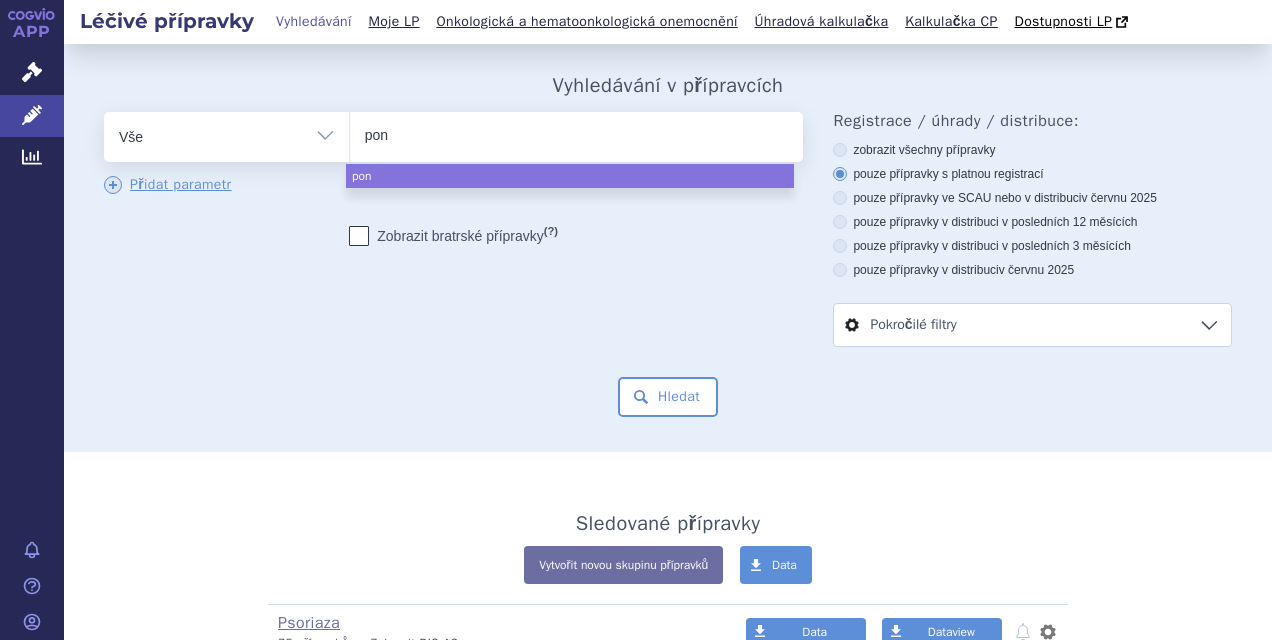 type on "pono" 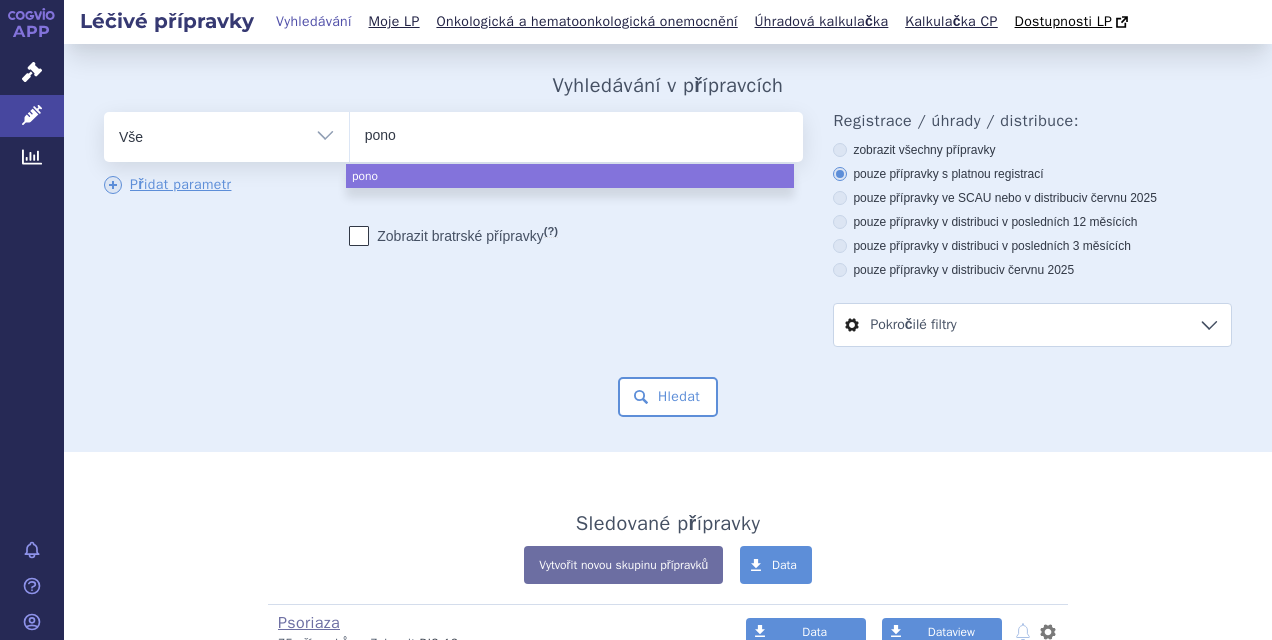 type on "ponov" 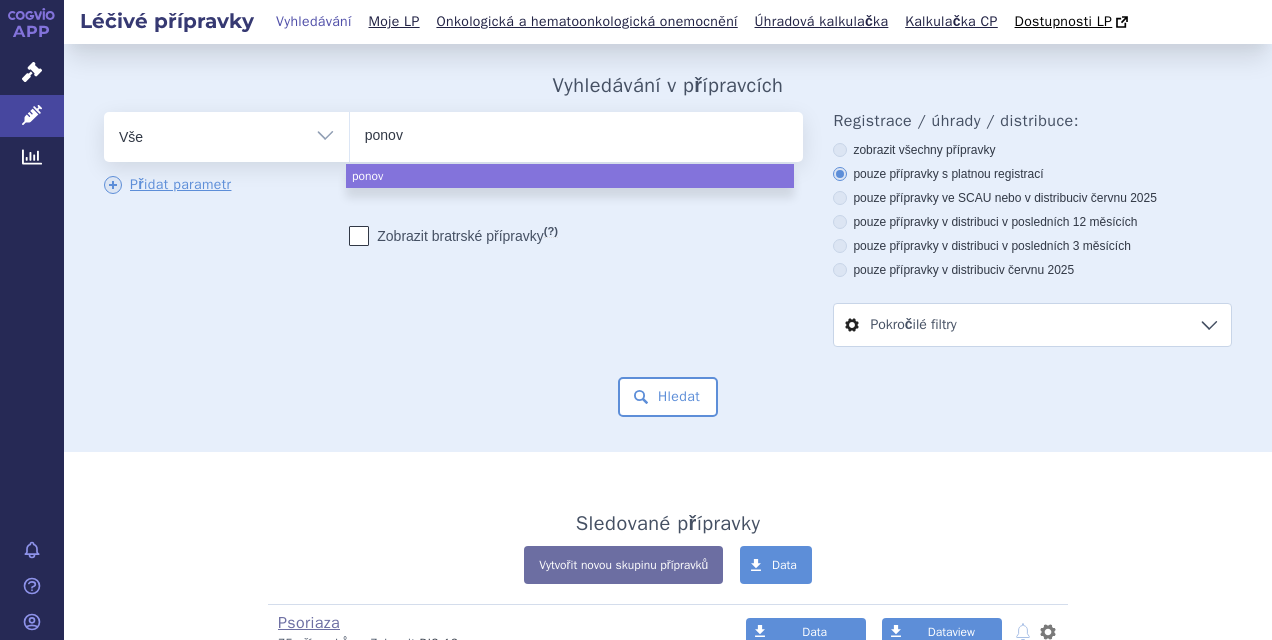 type on "ponovr" 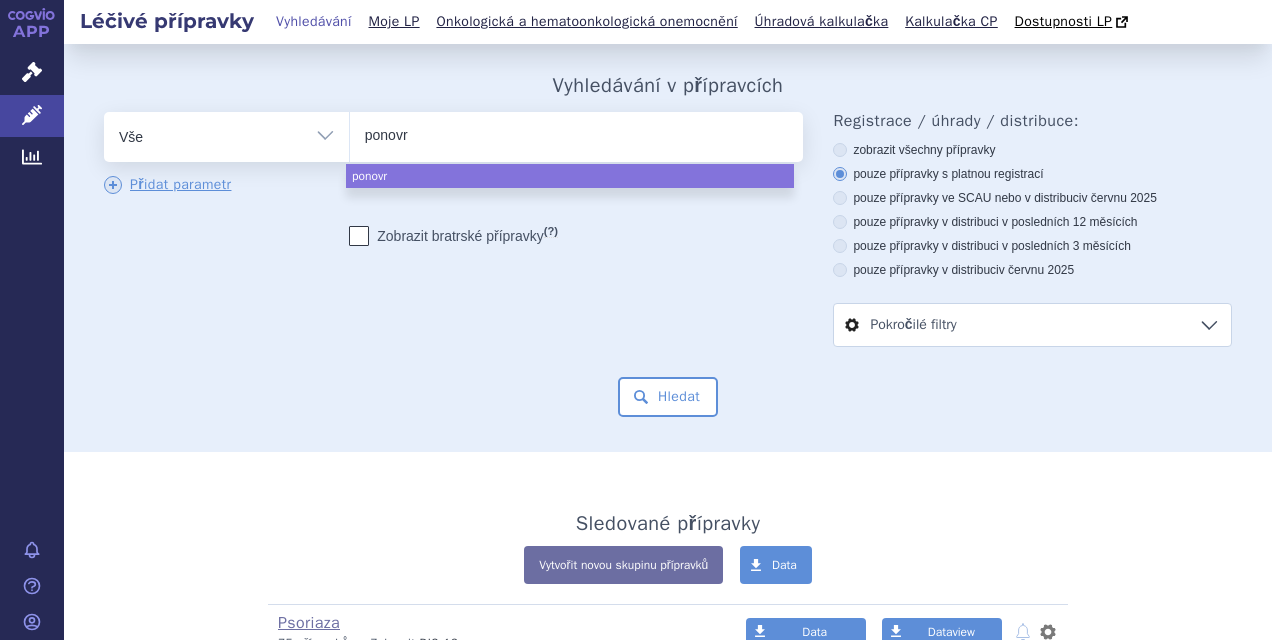 type on "ponov" 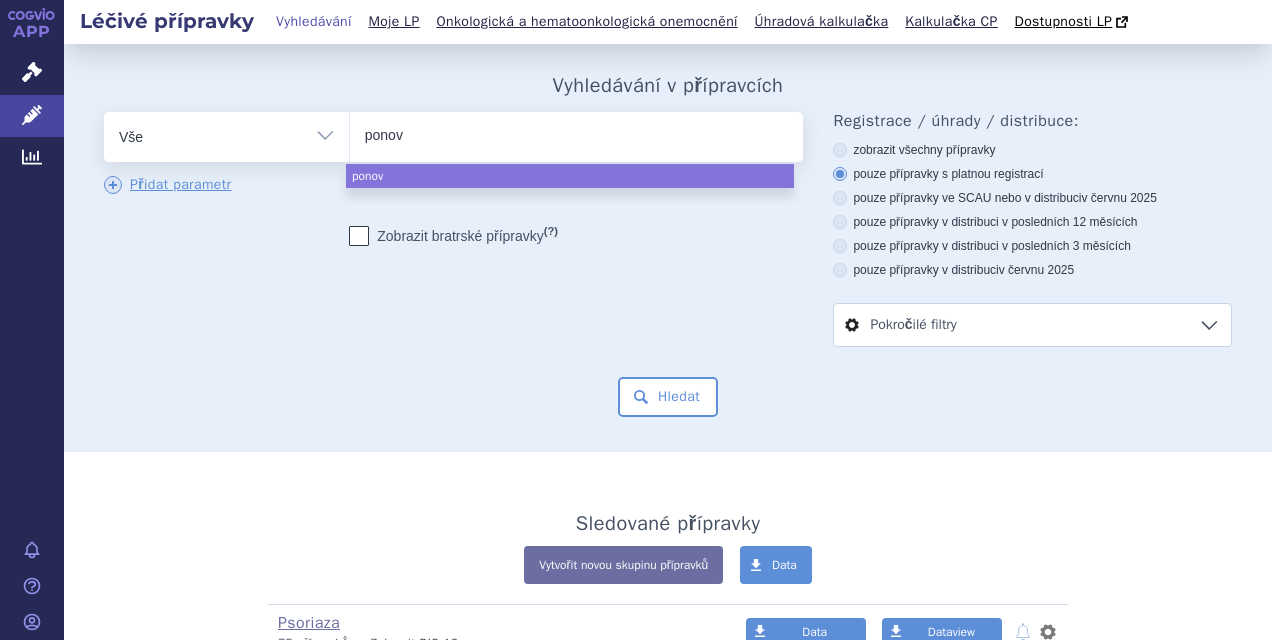 type on "ponovo" 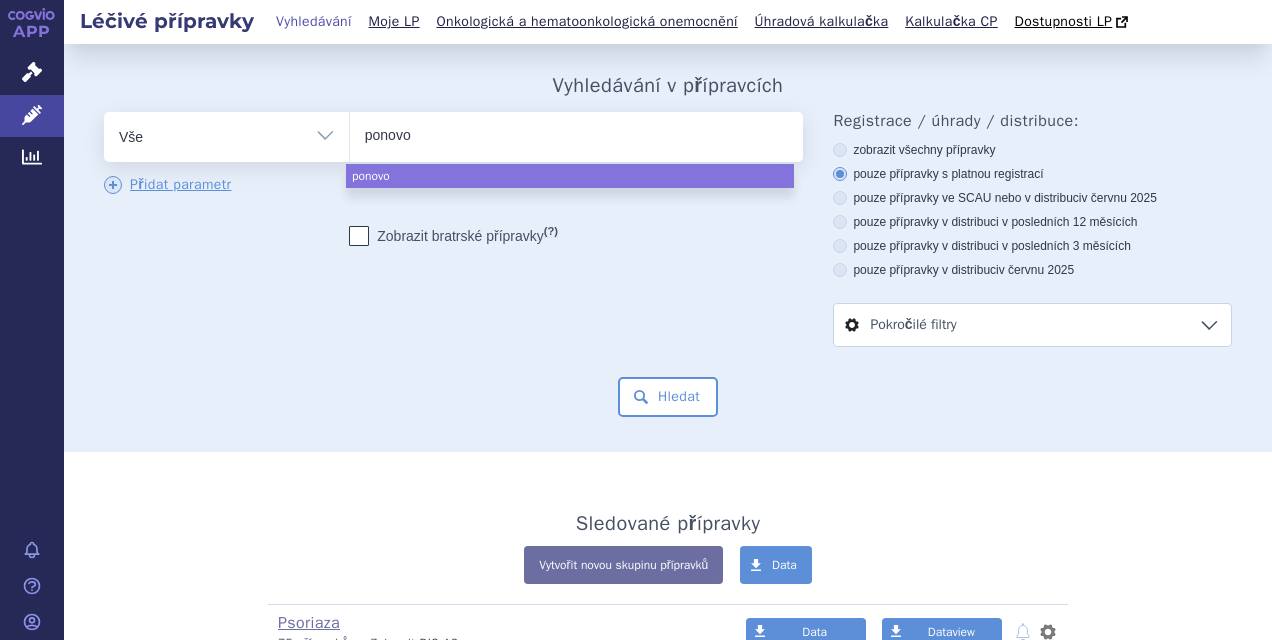 type on "ponovor" 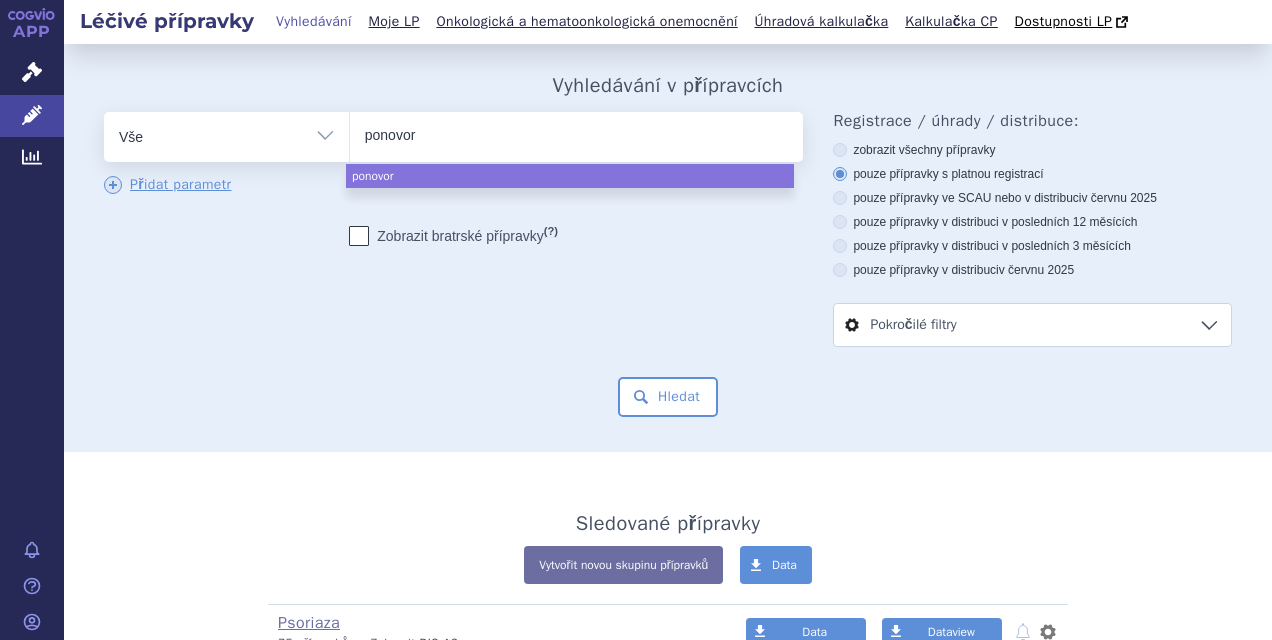 type on "ponovory" 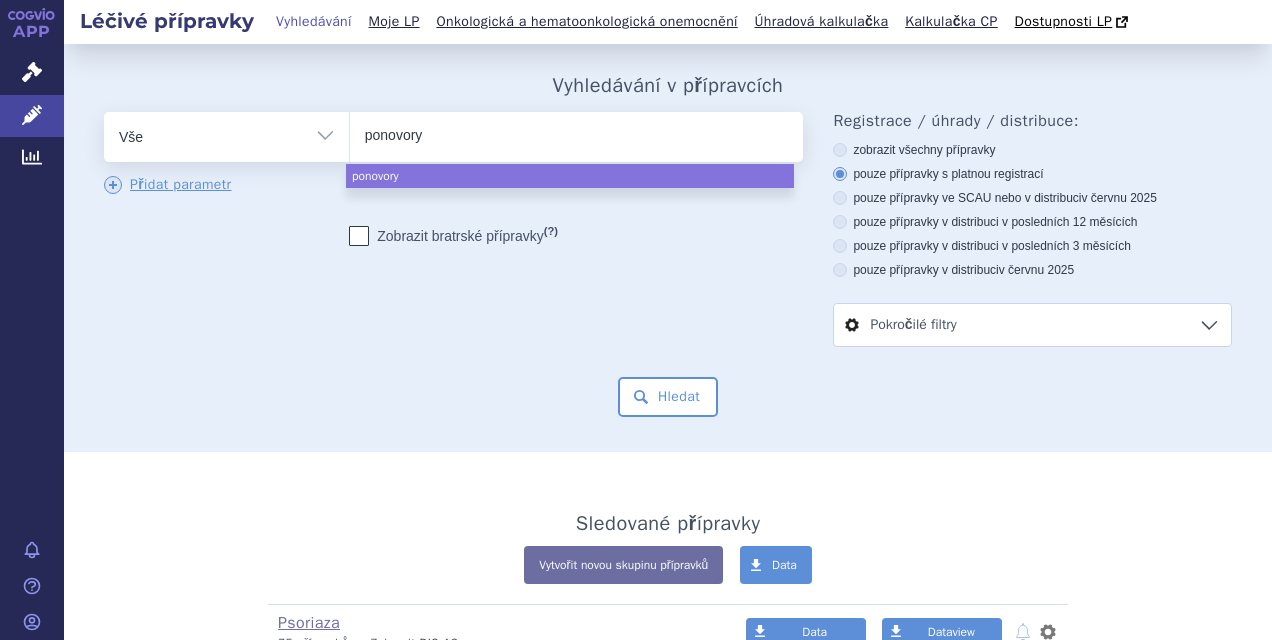type on "ponovor" 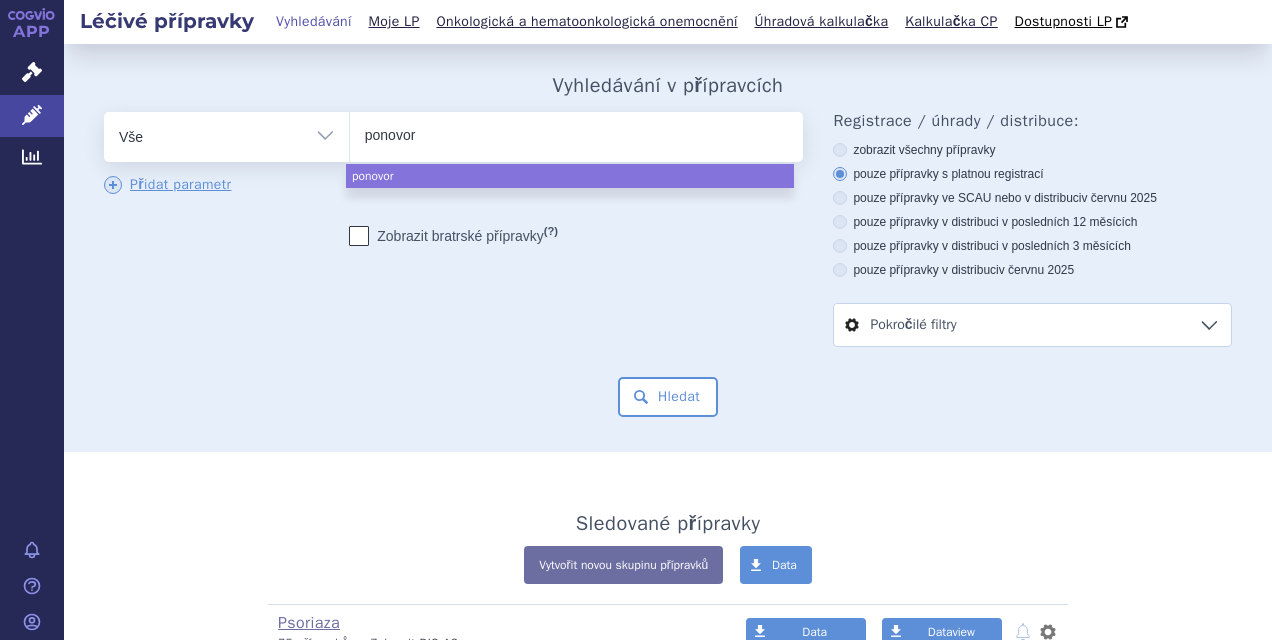type on "ponovo" 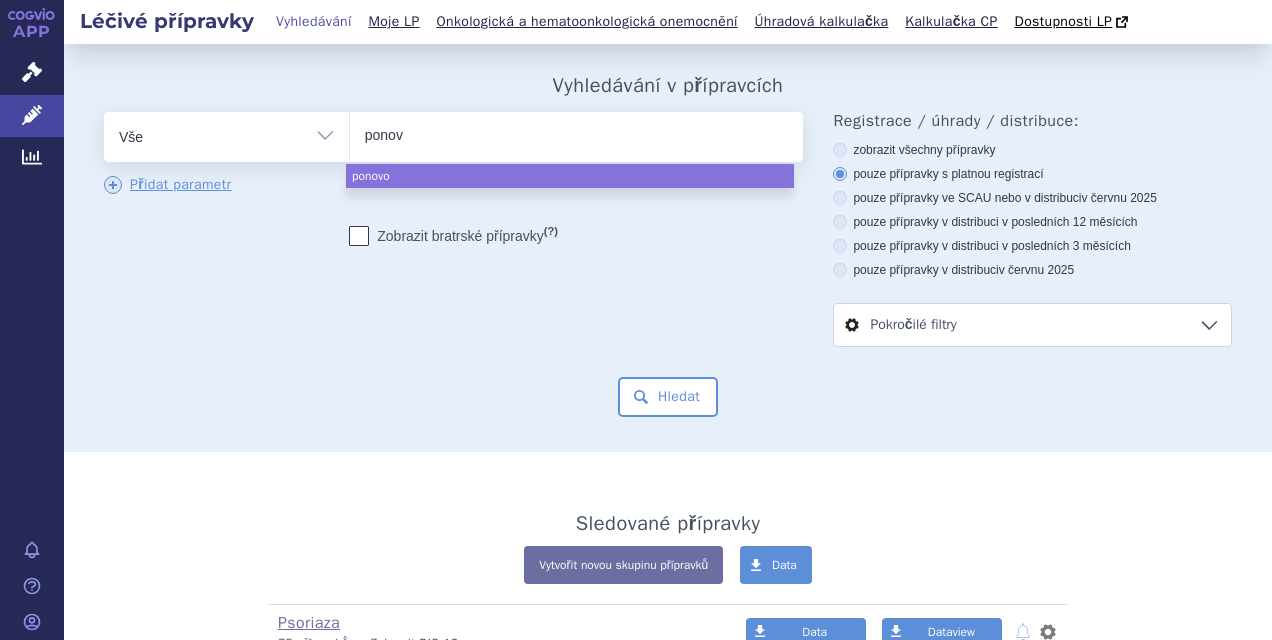 type on "pono" 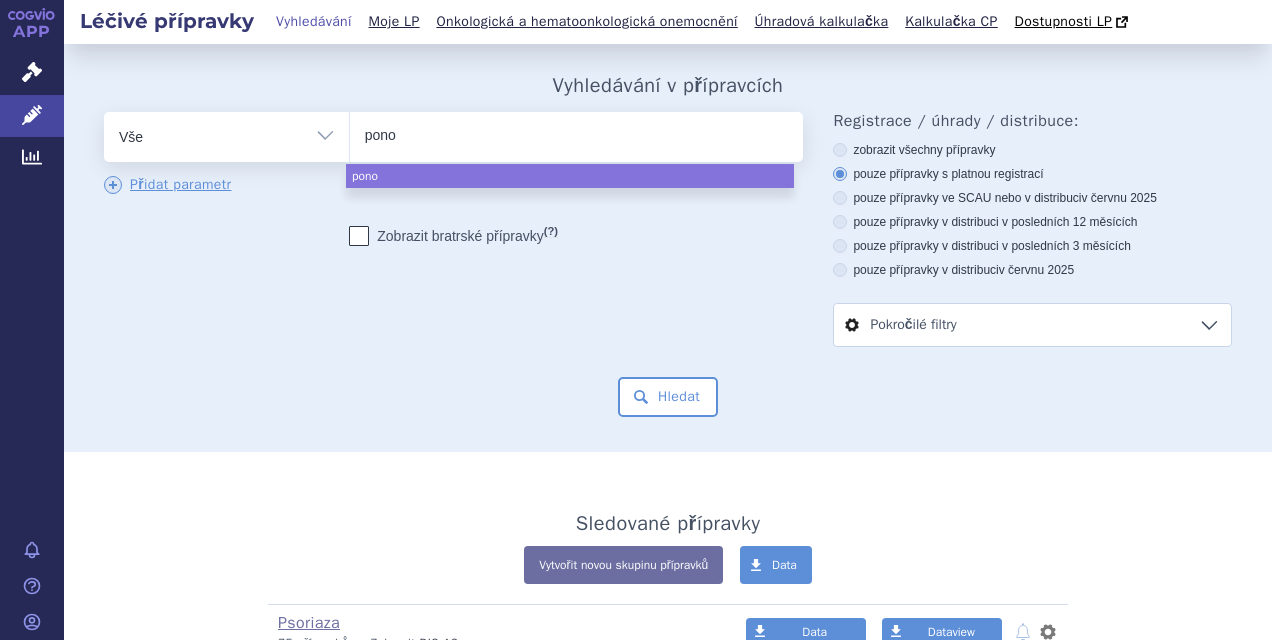 type on "pon" 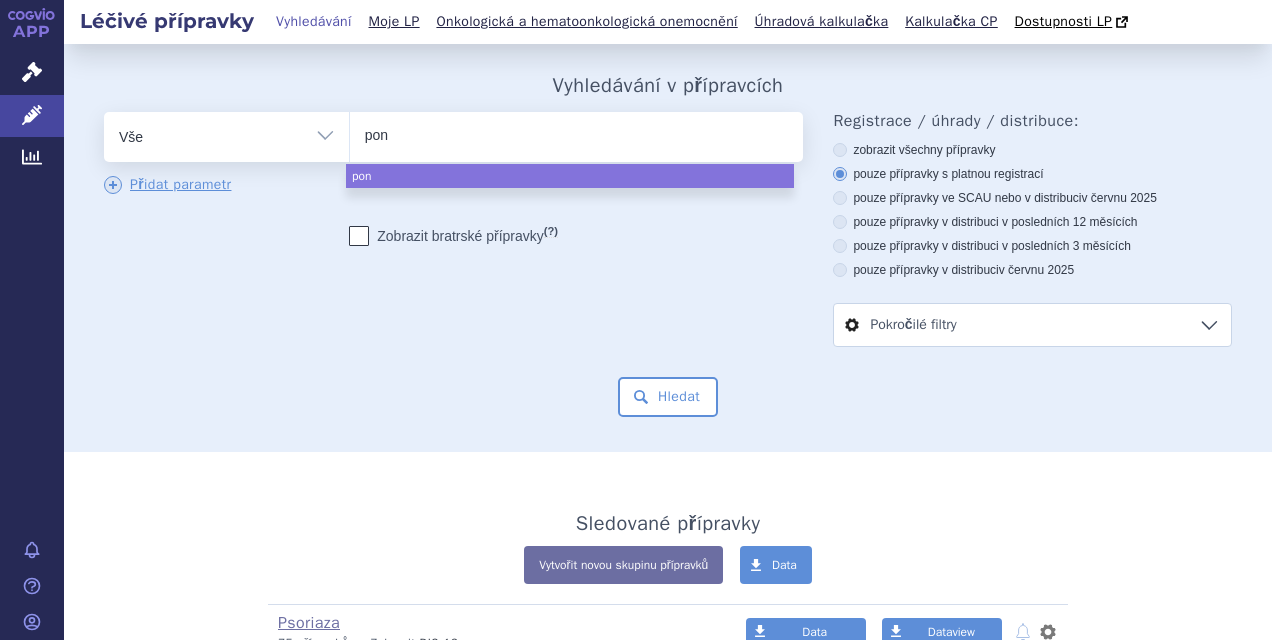 type on "ponv" 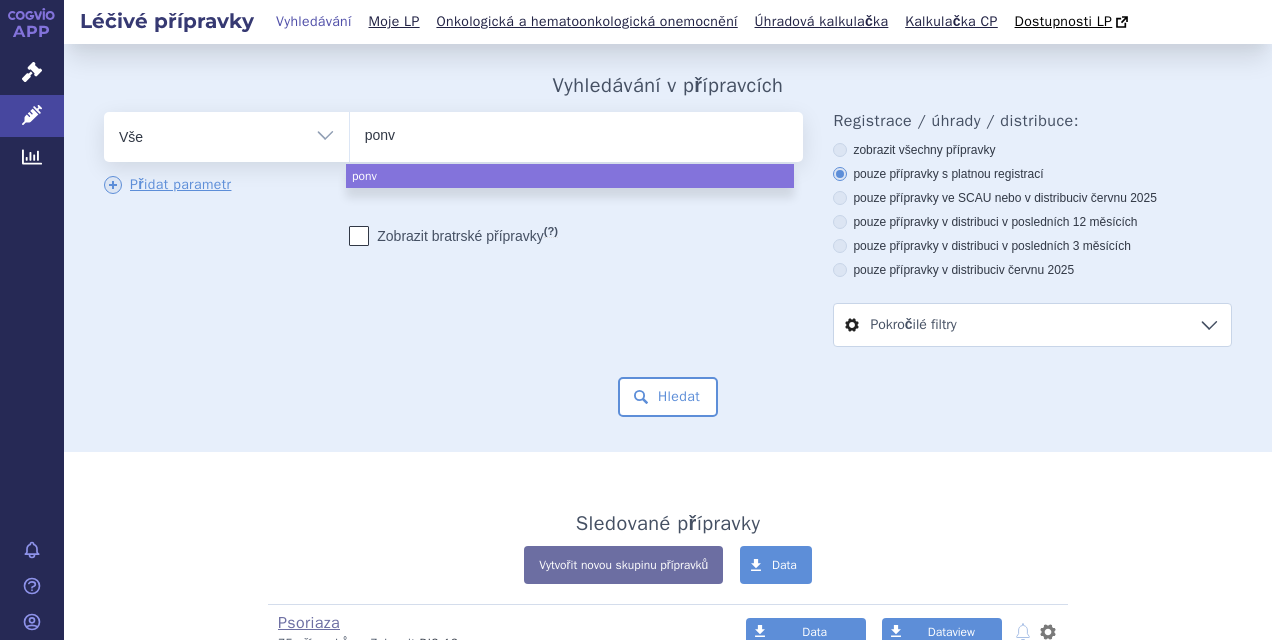type on "ponvo" 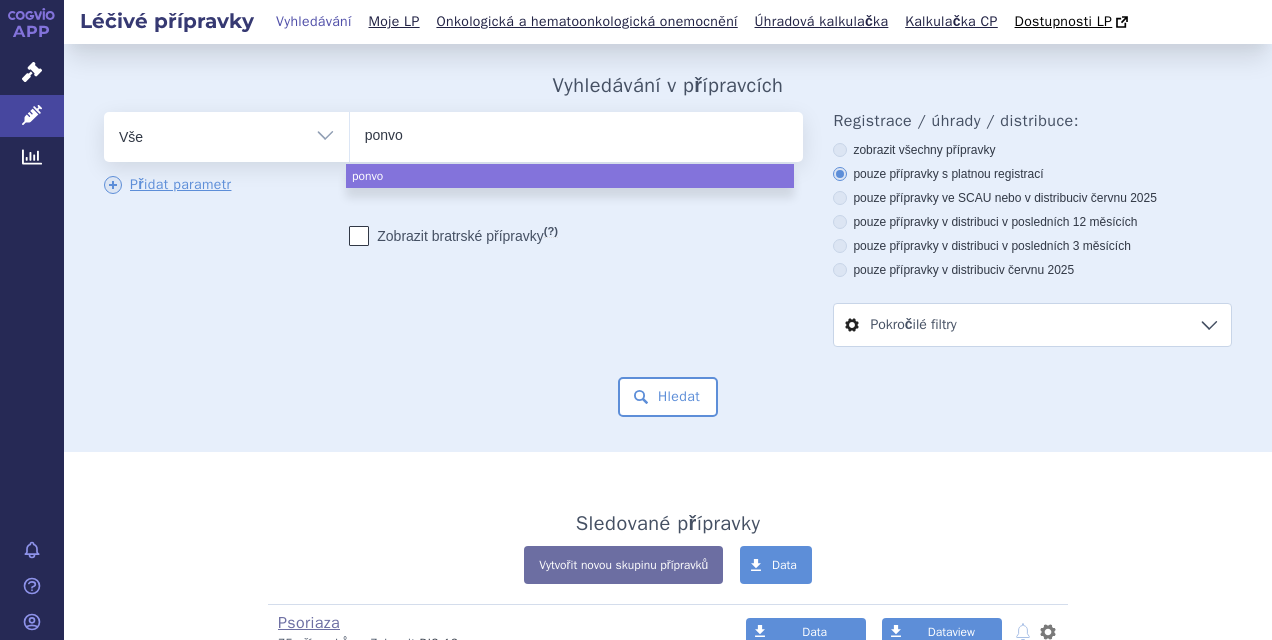 type on "ponvor" 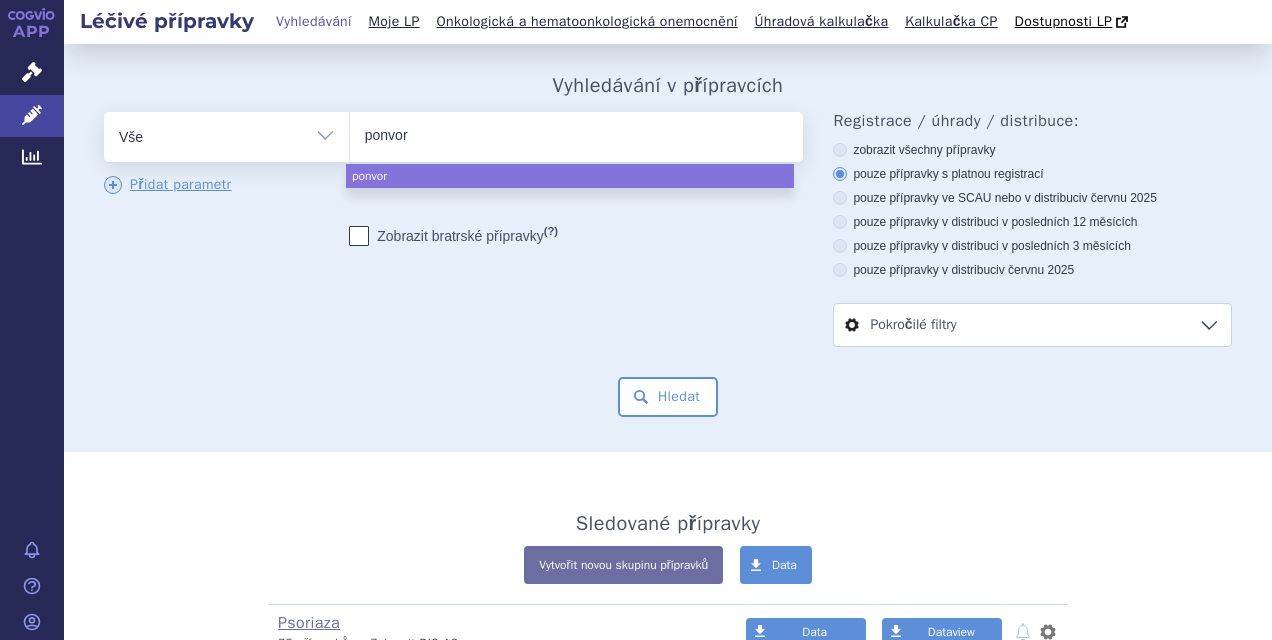 type on "[MEDICAL_DATA]" 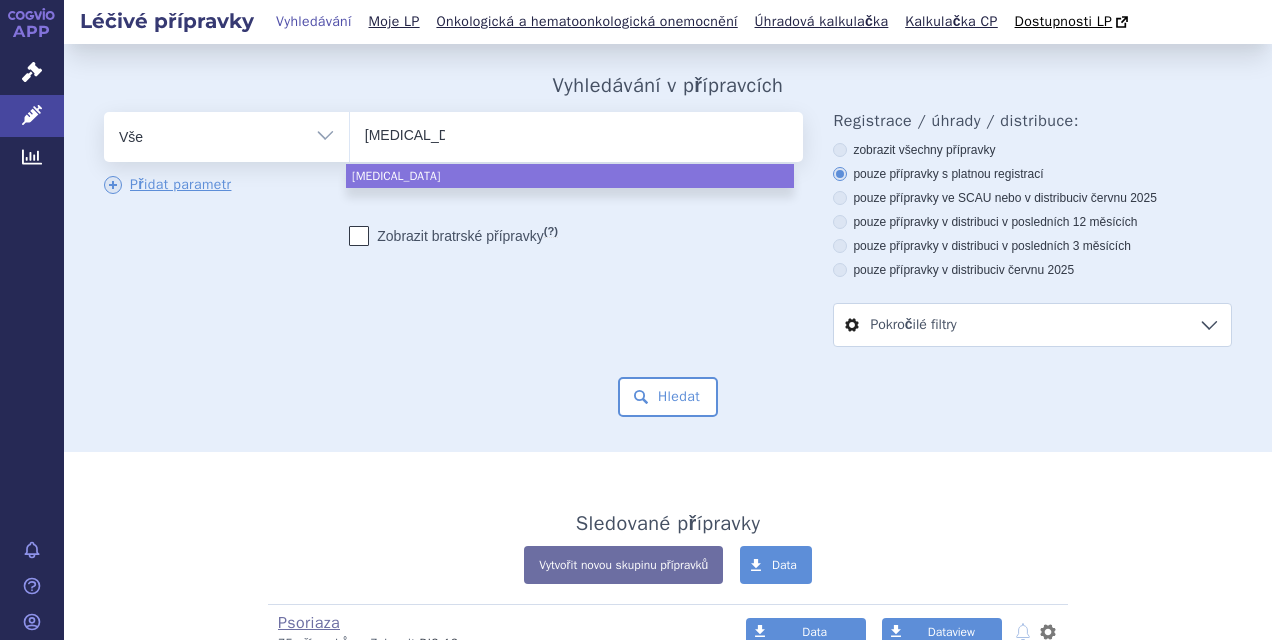 select on "[MEDICAL_DATA]" 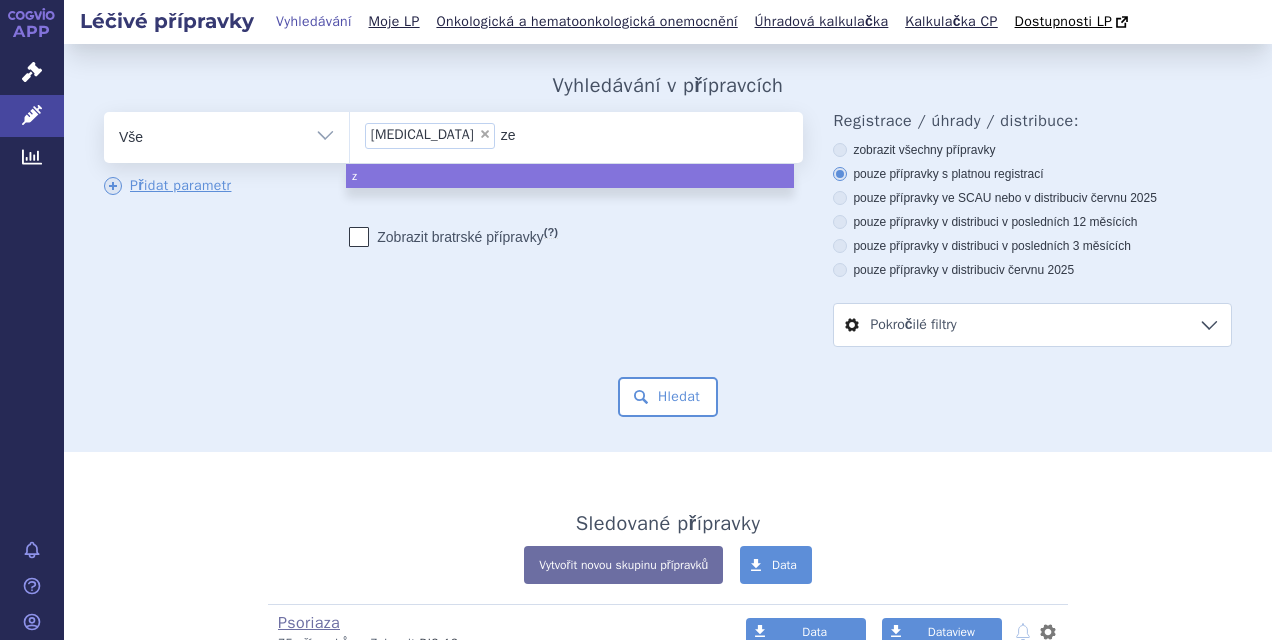 type on "zep" 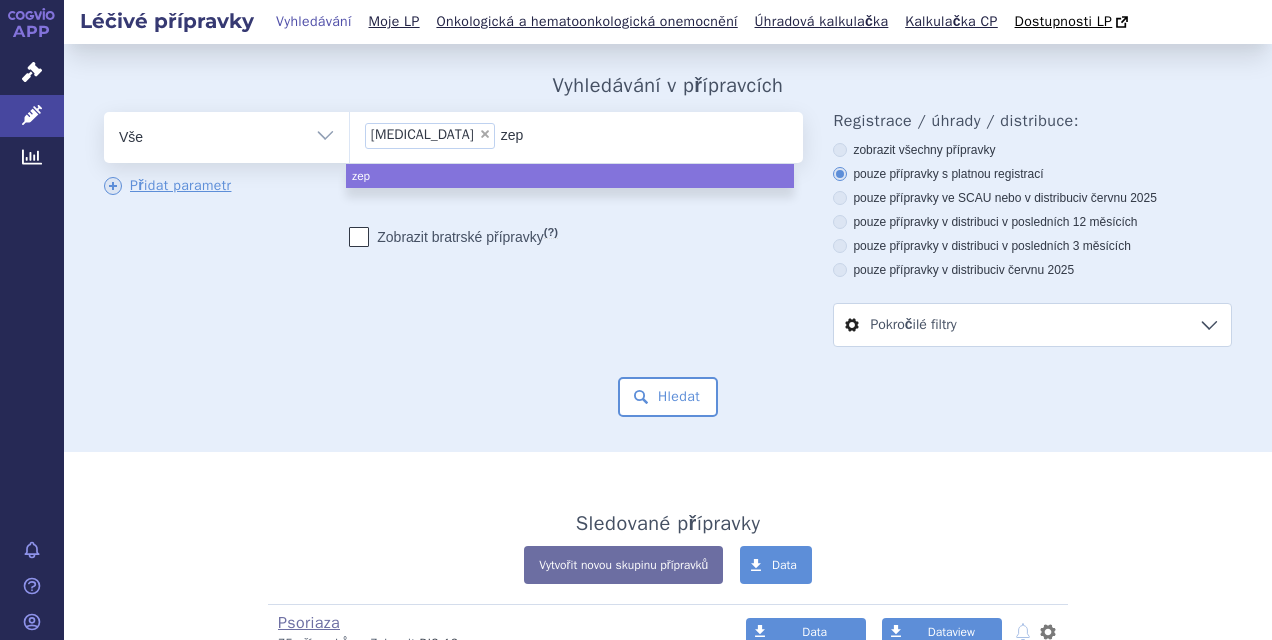 type on "zepo" 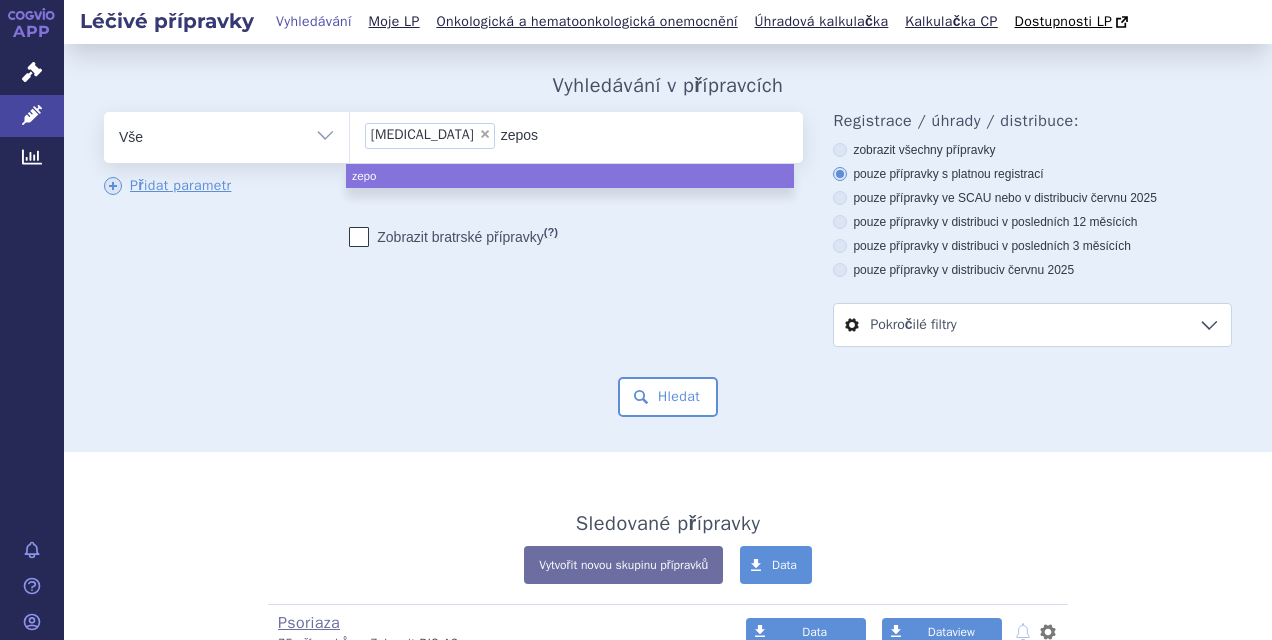 type on "zeposi" 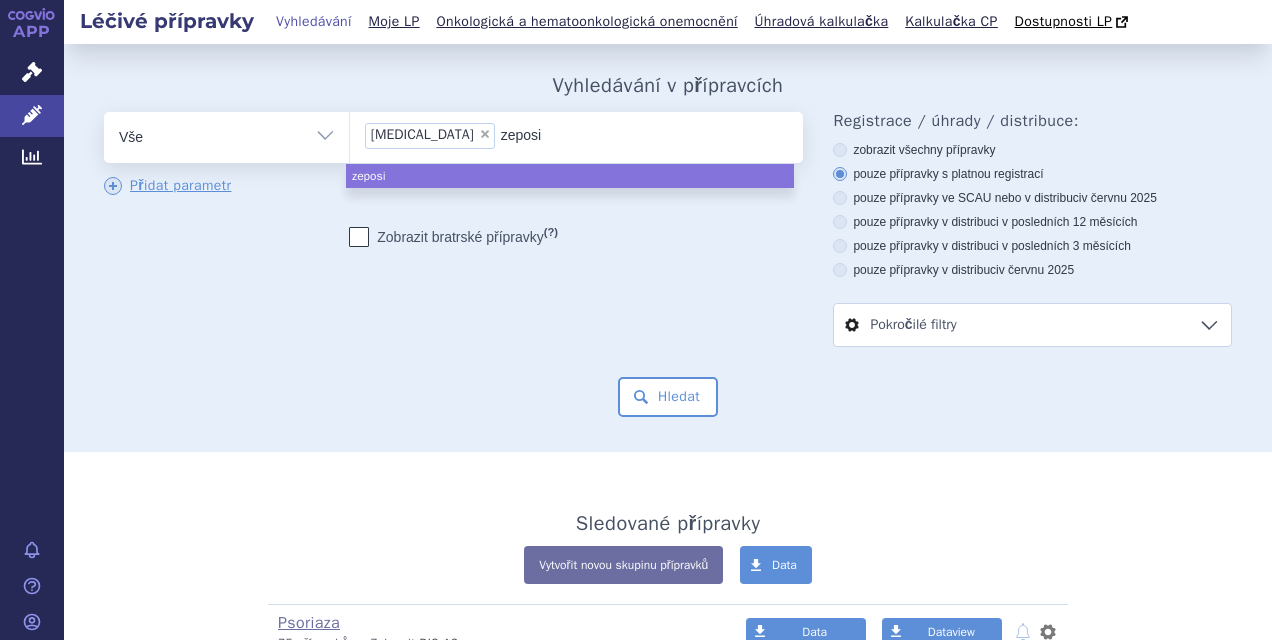 type on "[MEDICAL_DATA]" 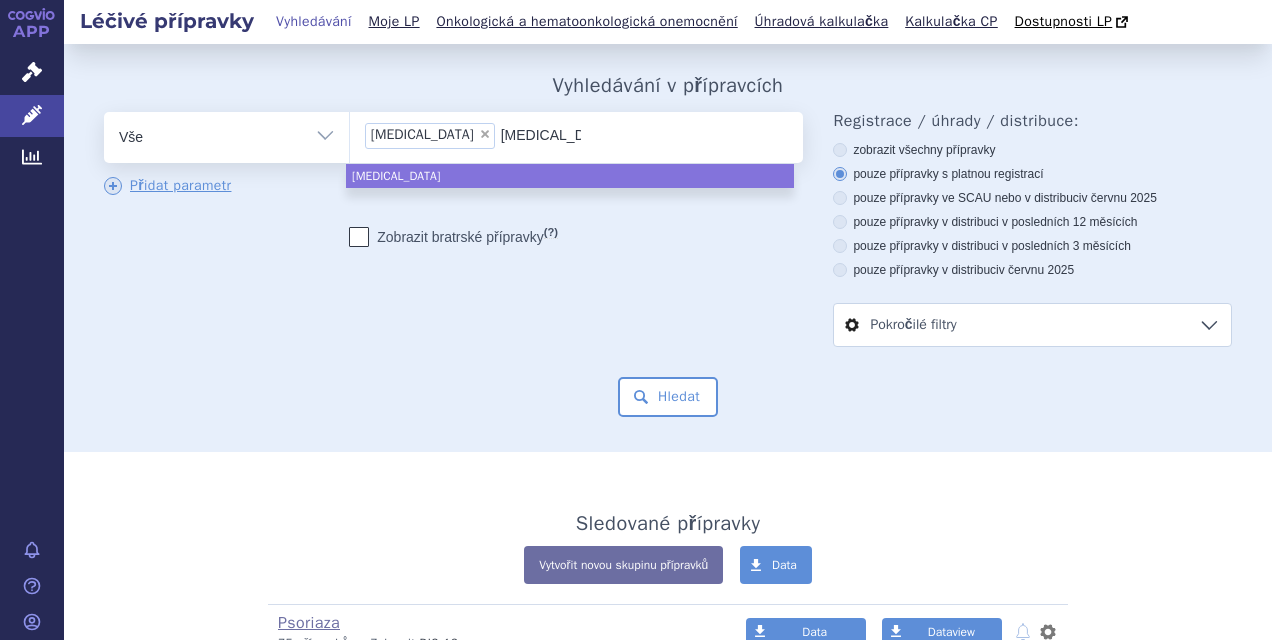 type 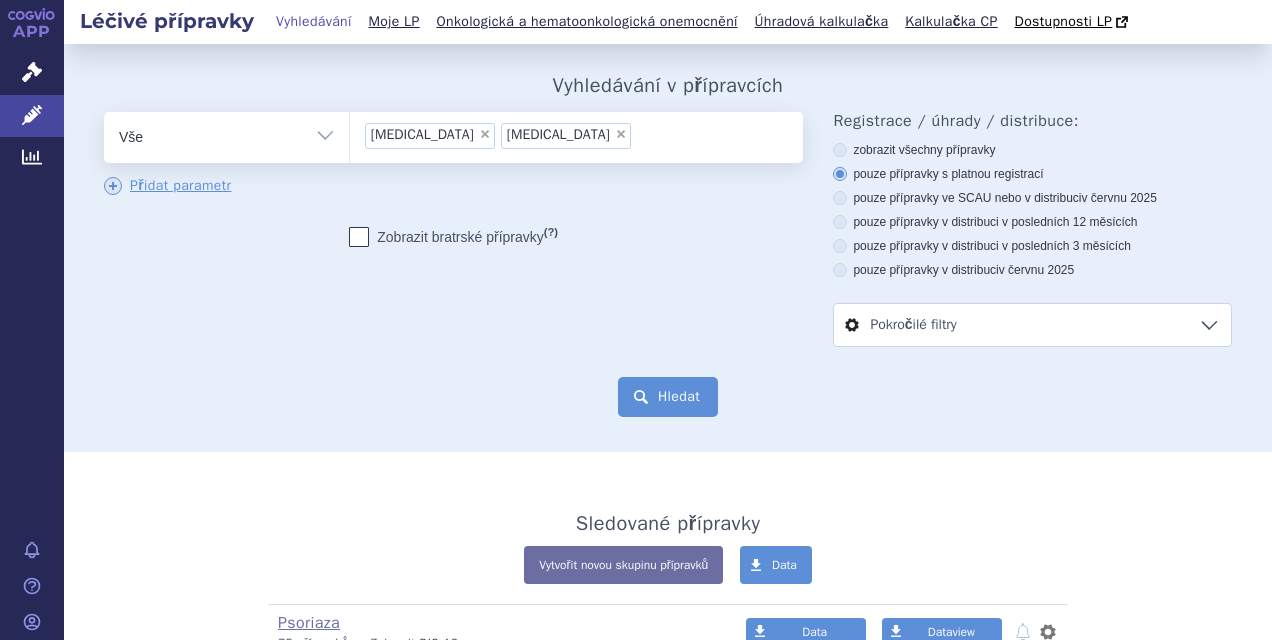 click on "Hledat" at bounding box center (668, 397) 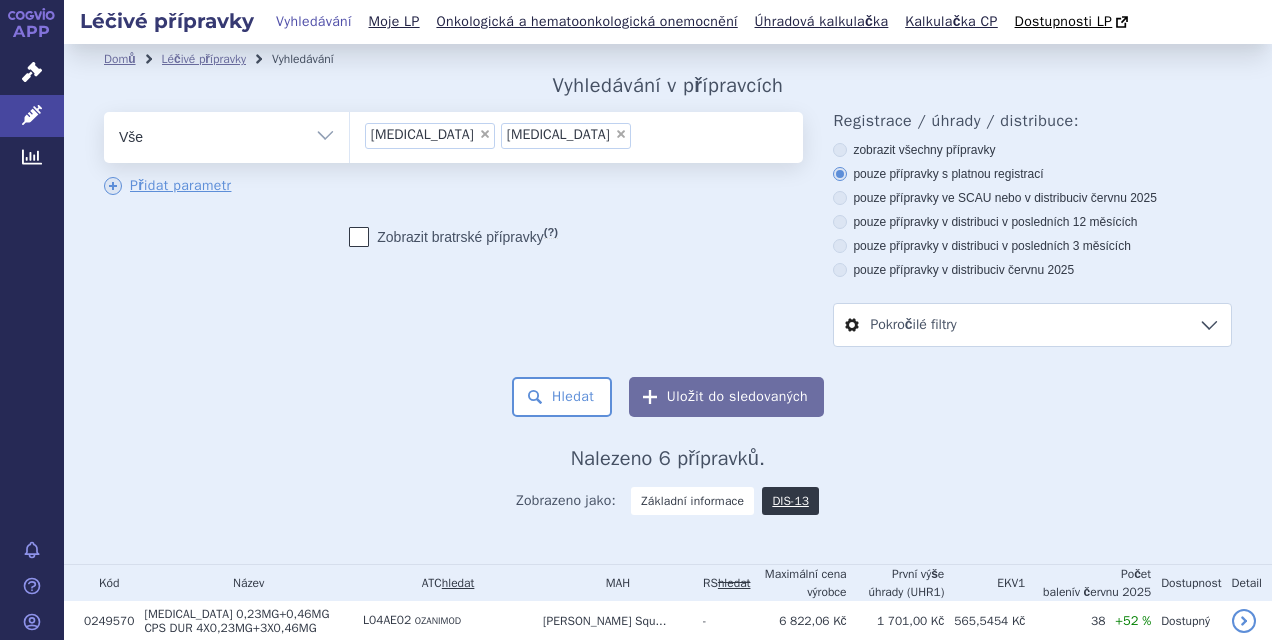 scroll, scrollTop: 0, scrollLeft: 0, axis: both 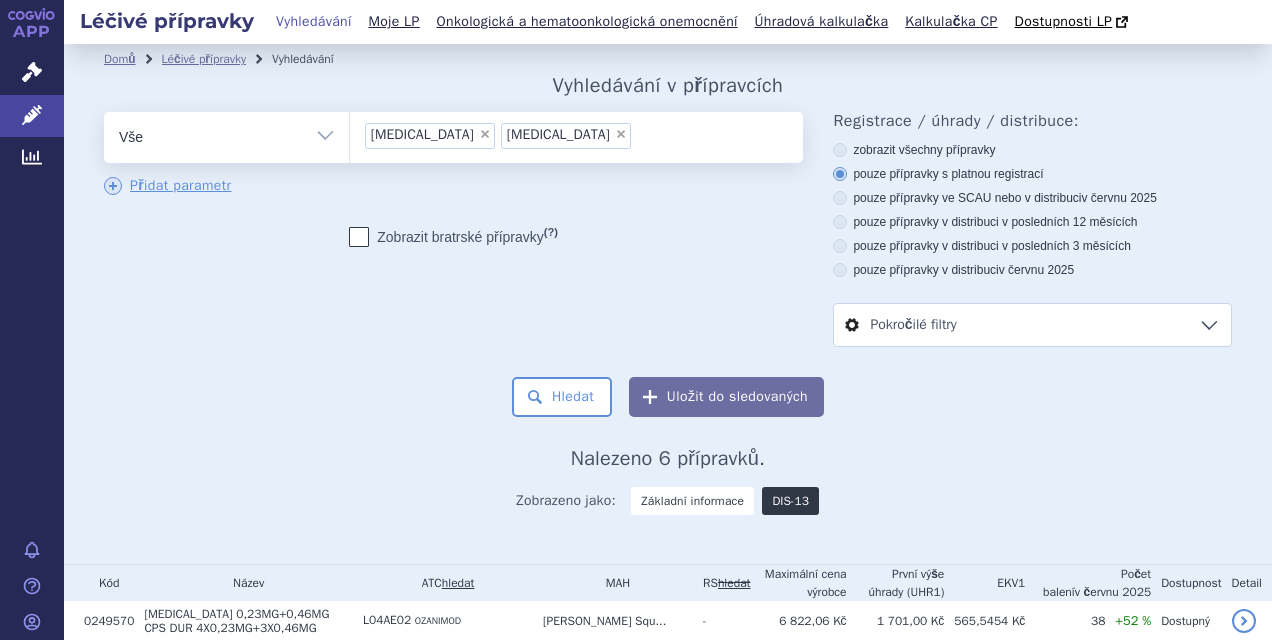 click on "DIS-13" at bounding box center (790, 501) 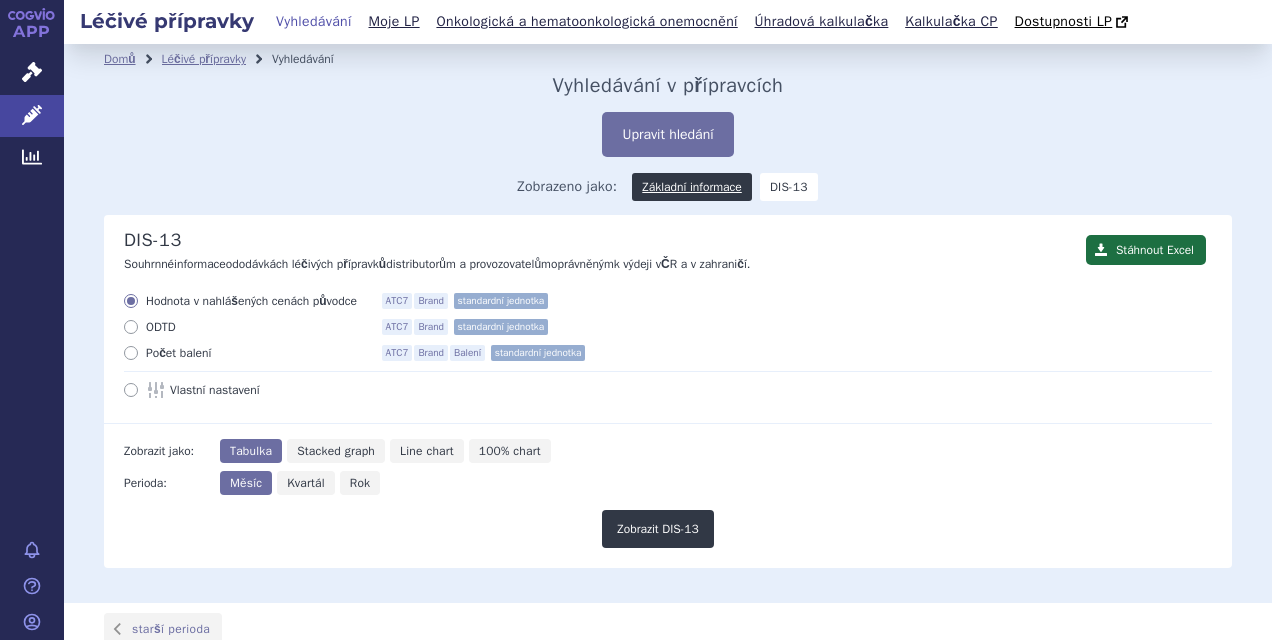 scroll, scrollTop: 0, scrollLeft: 0, axis: both 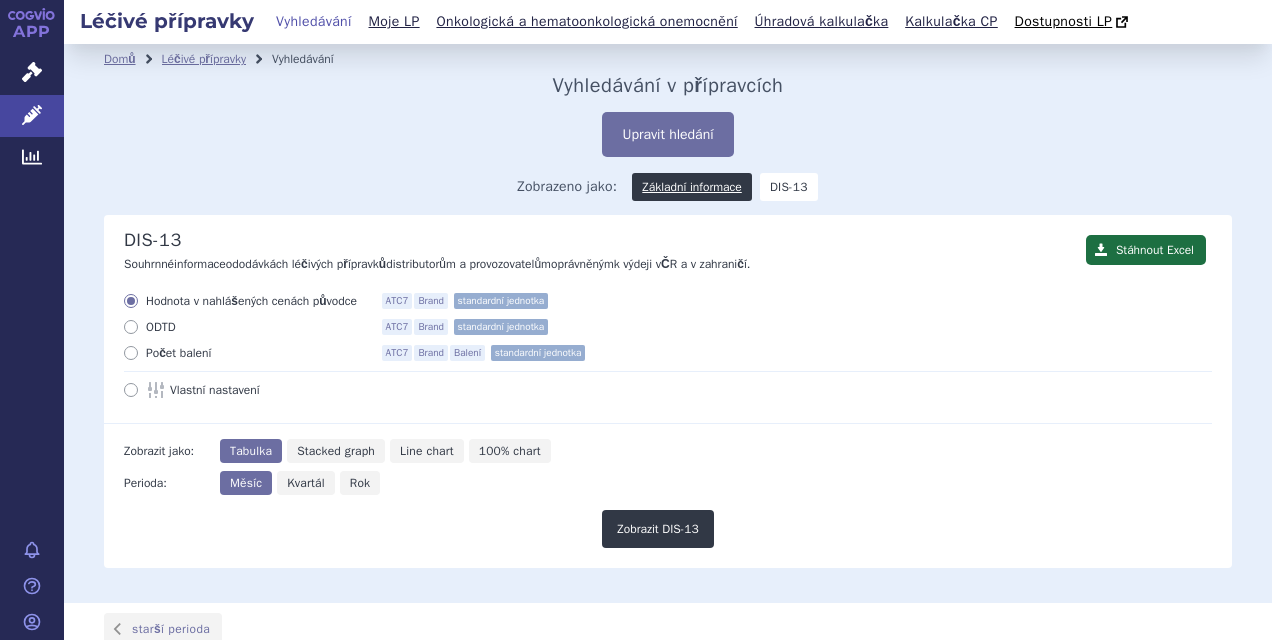 click at bounding box center (131, 353) 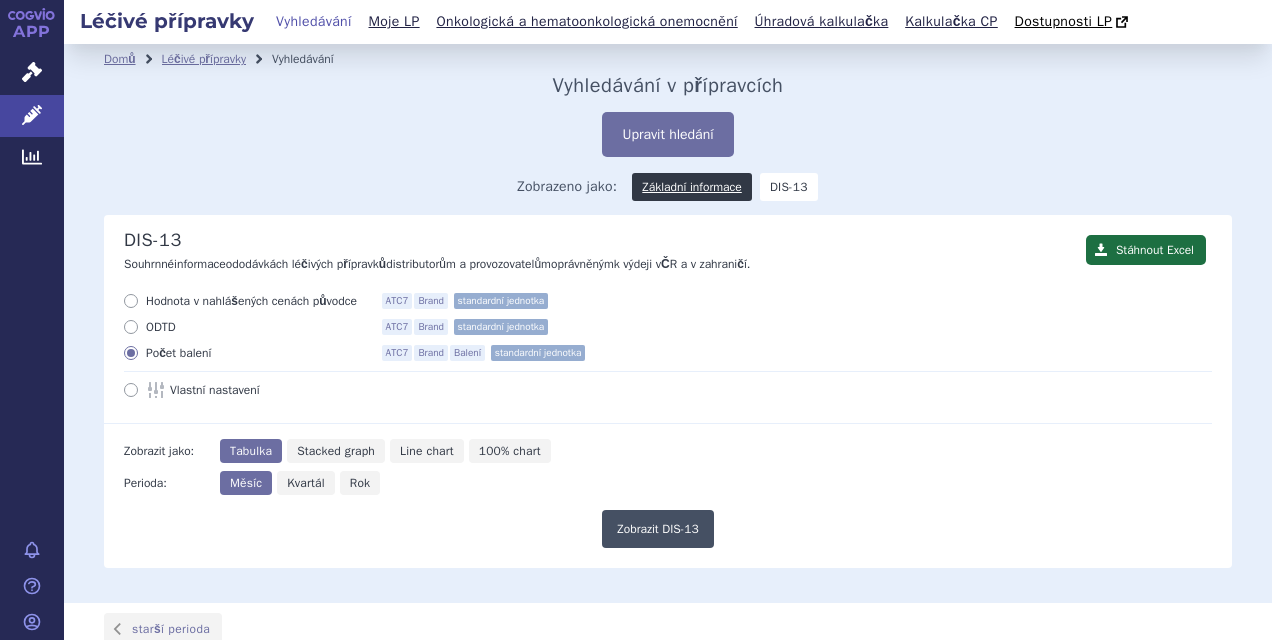 click on "Zobrazit DIS-13" at bounding box center [658, 529] 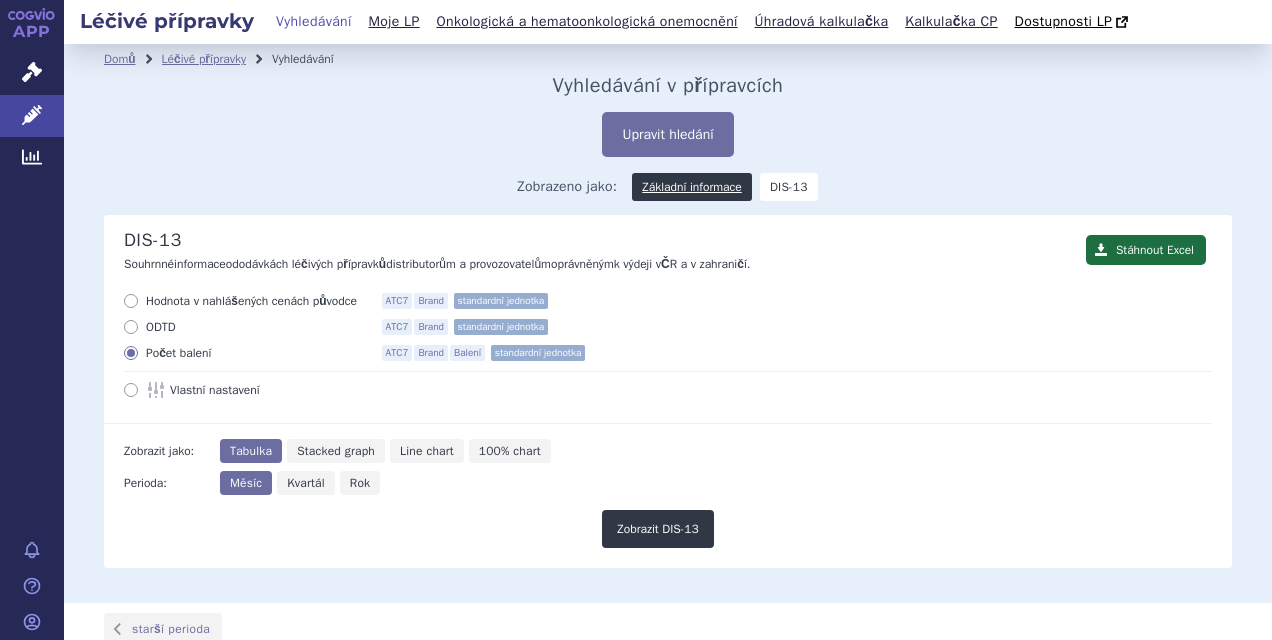 scroll, scrollTop: 0, scrollLeft: 0, axis: both 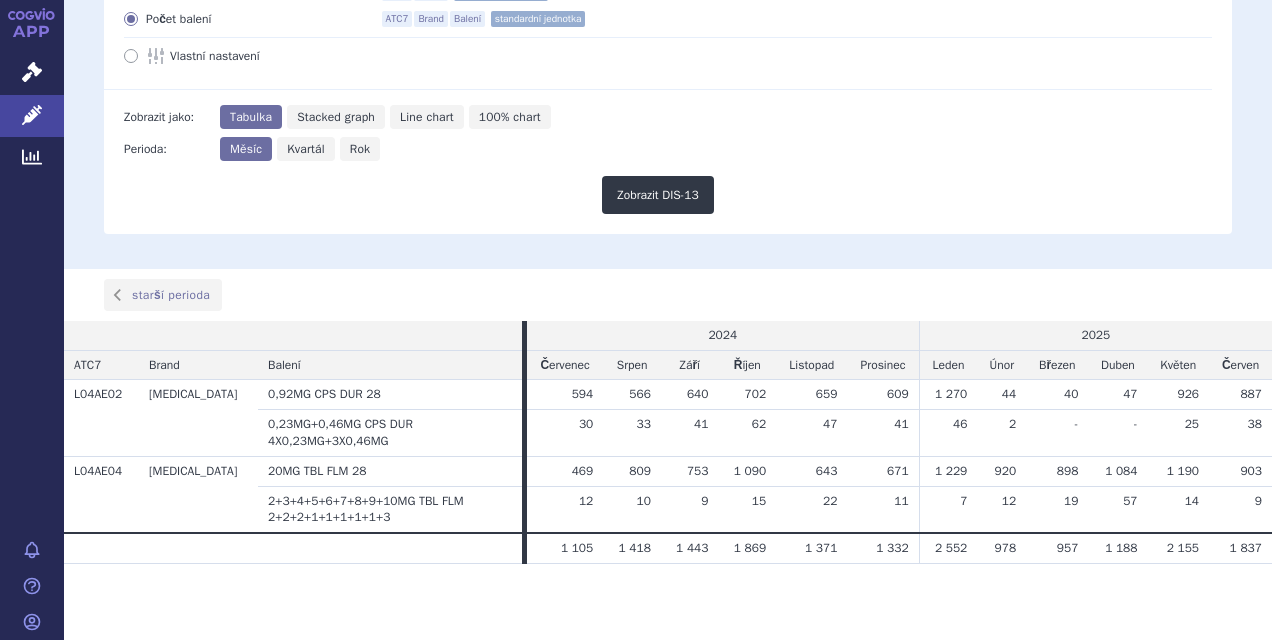 drag, startPoint x: 924, startPoint y: 507, endPoint x: 1252, endPoint y: 505, distance: 328.0061 